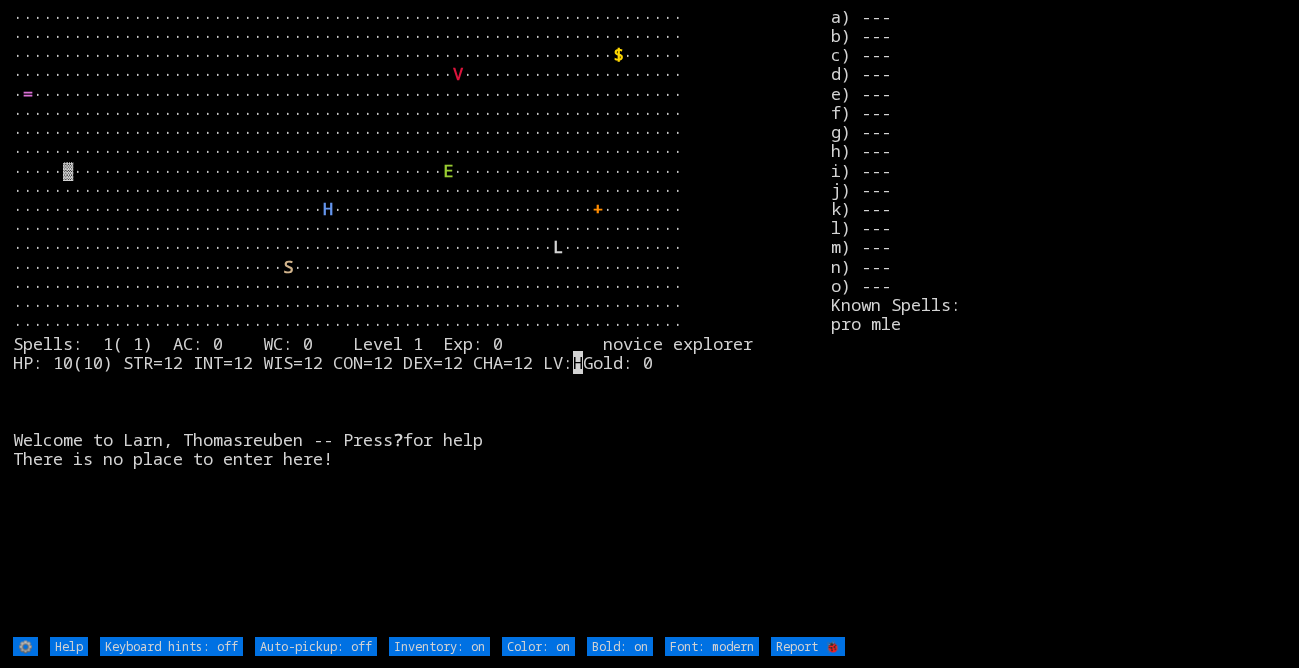 scroll, scrollTop: 0, scrollLeft: 0, axis: both 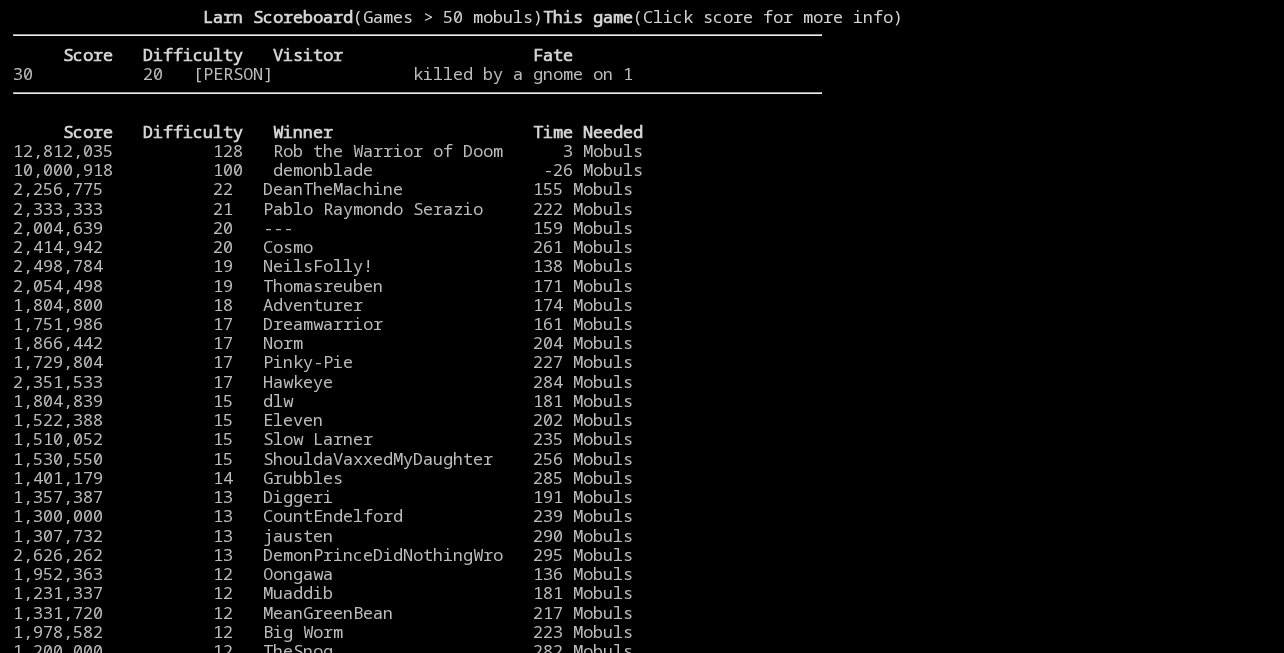 click at bounding box center [1046, 314] 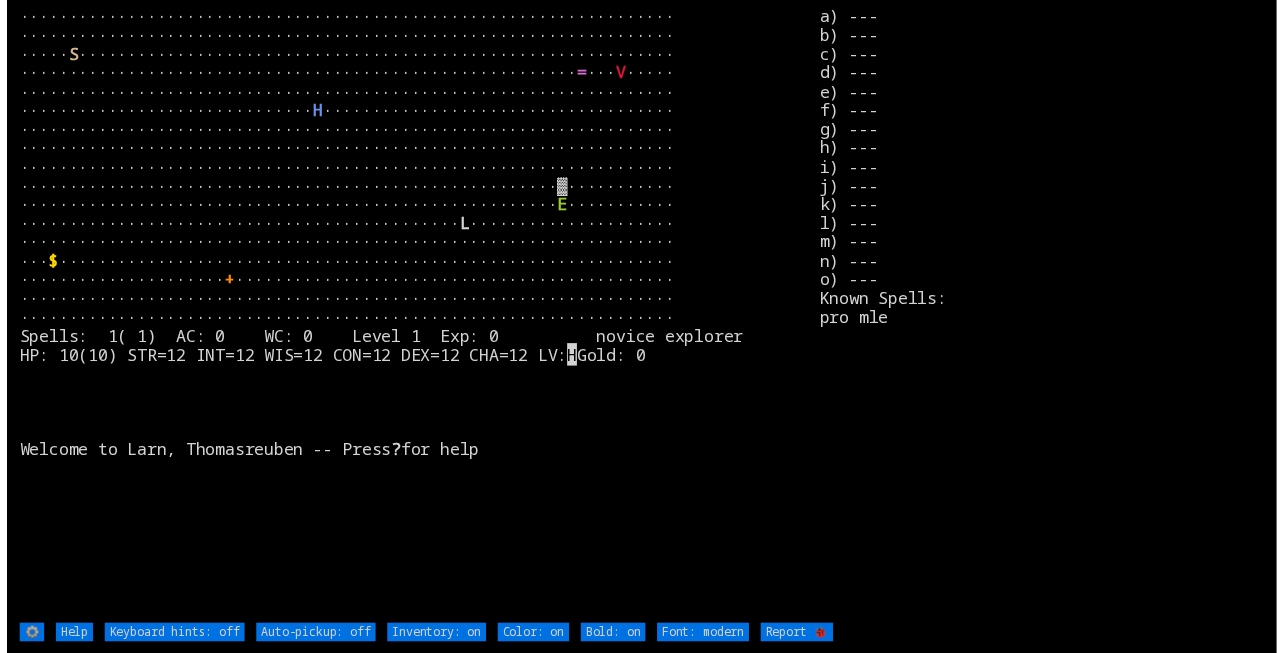 scroll, scrollTop: 0, scrollLeft: 0, axis: both 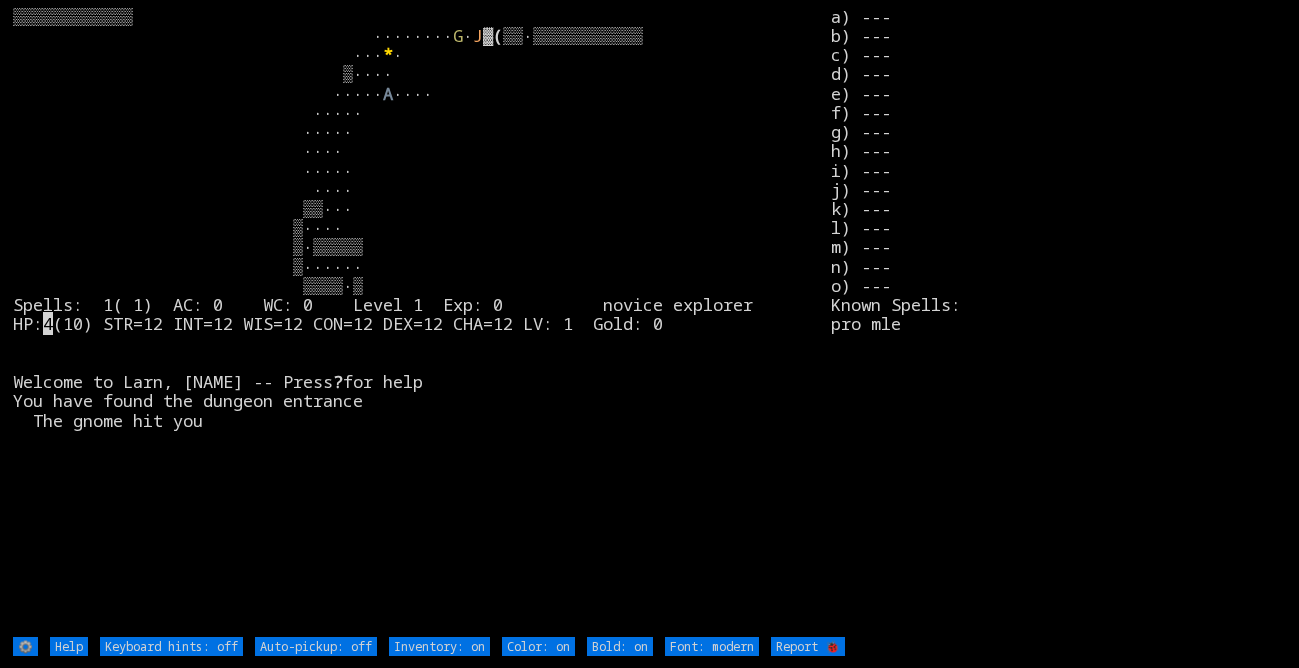 type on "Auto-pickup: on" 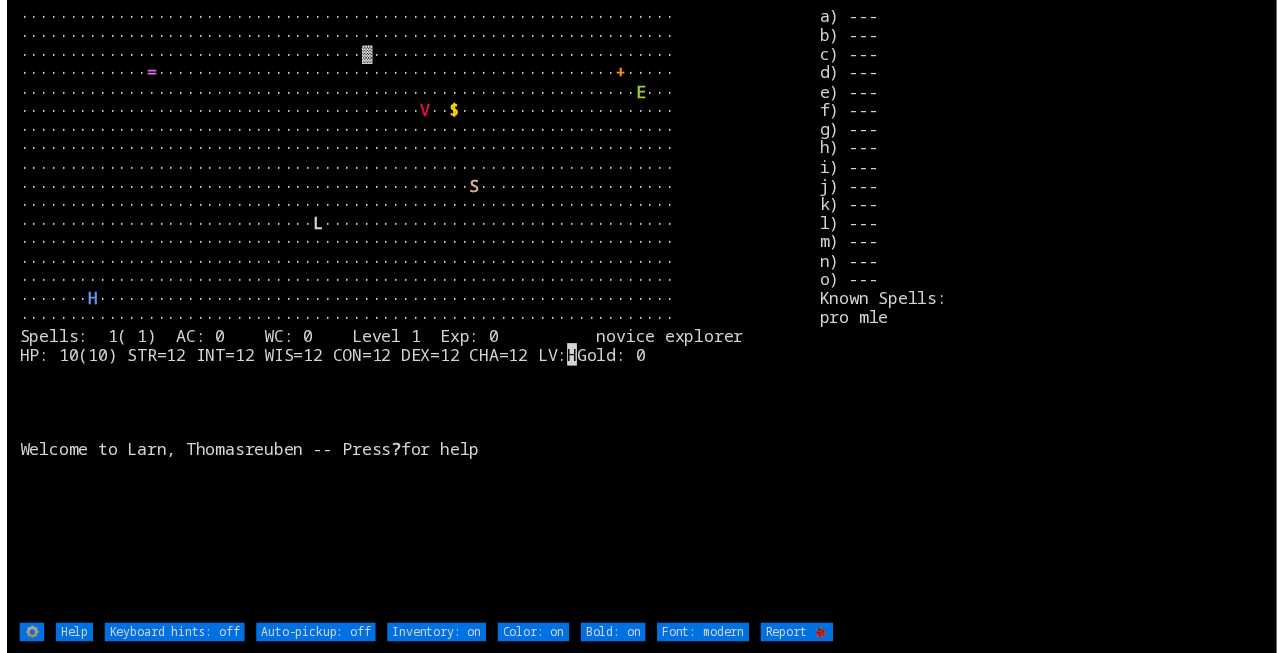scroll, scrollTop: 0, scrollLeft: 0, axis: both 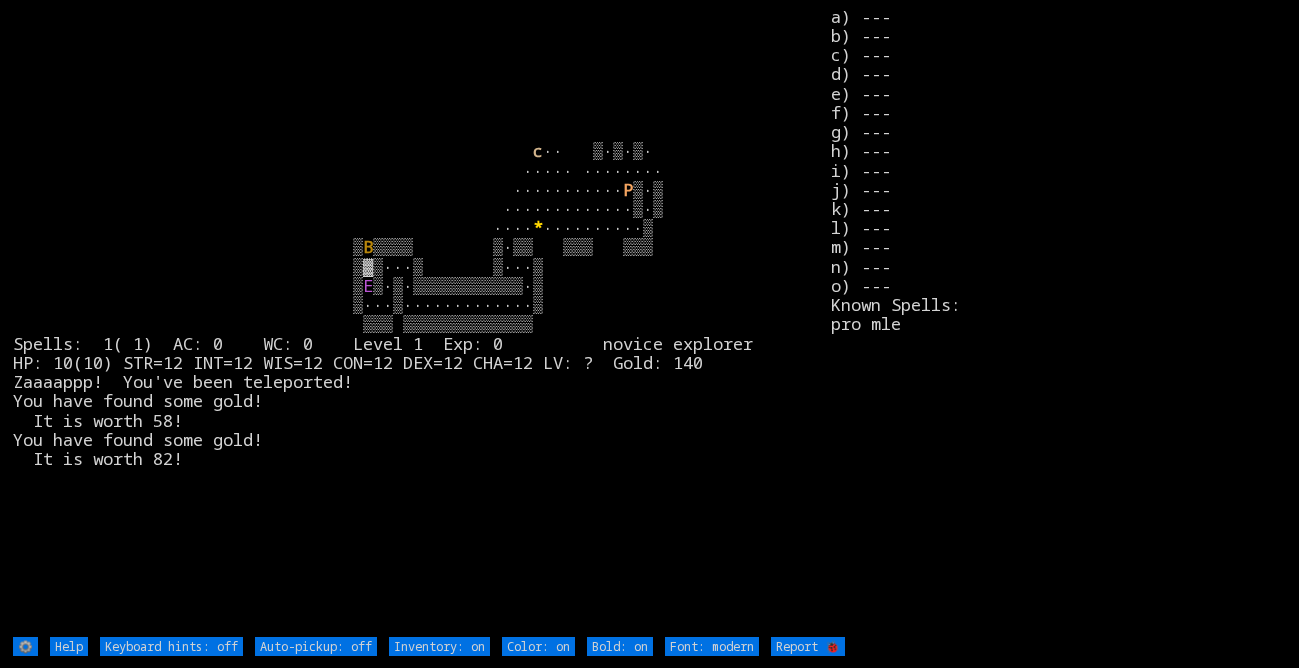 type on "Auto-pickup: on" 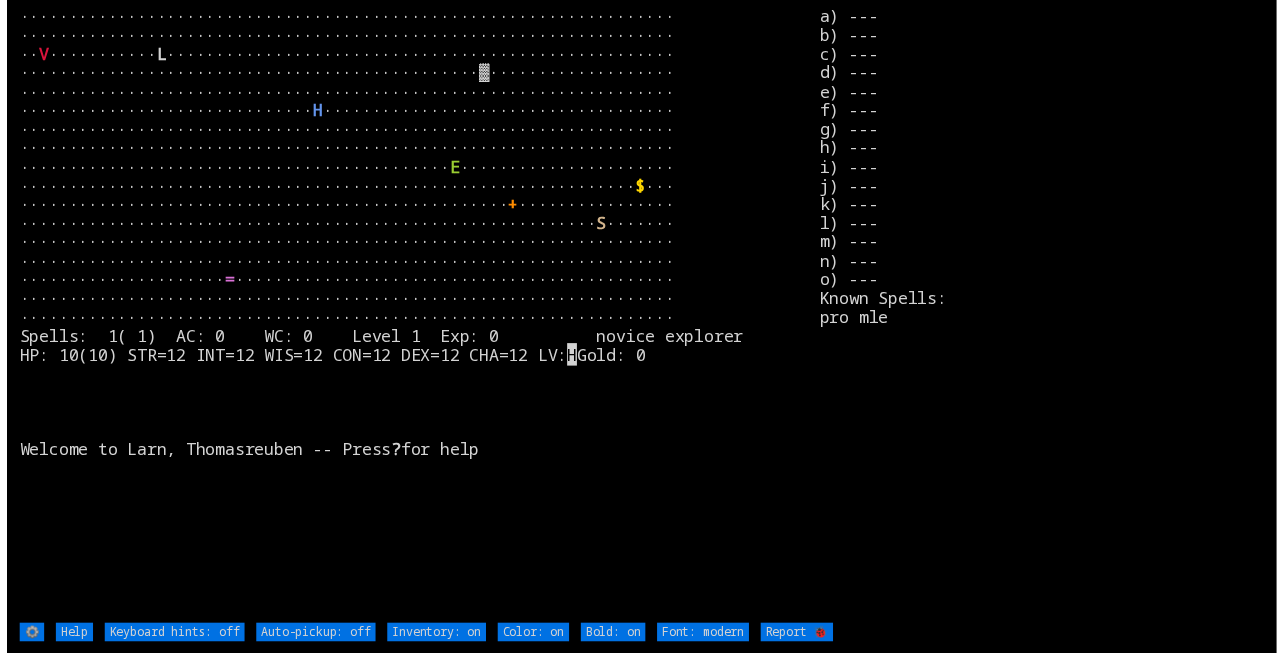 scroll, scrollTop: 0, scrollLeft: 0, axis: both 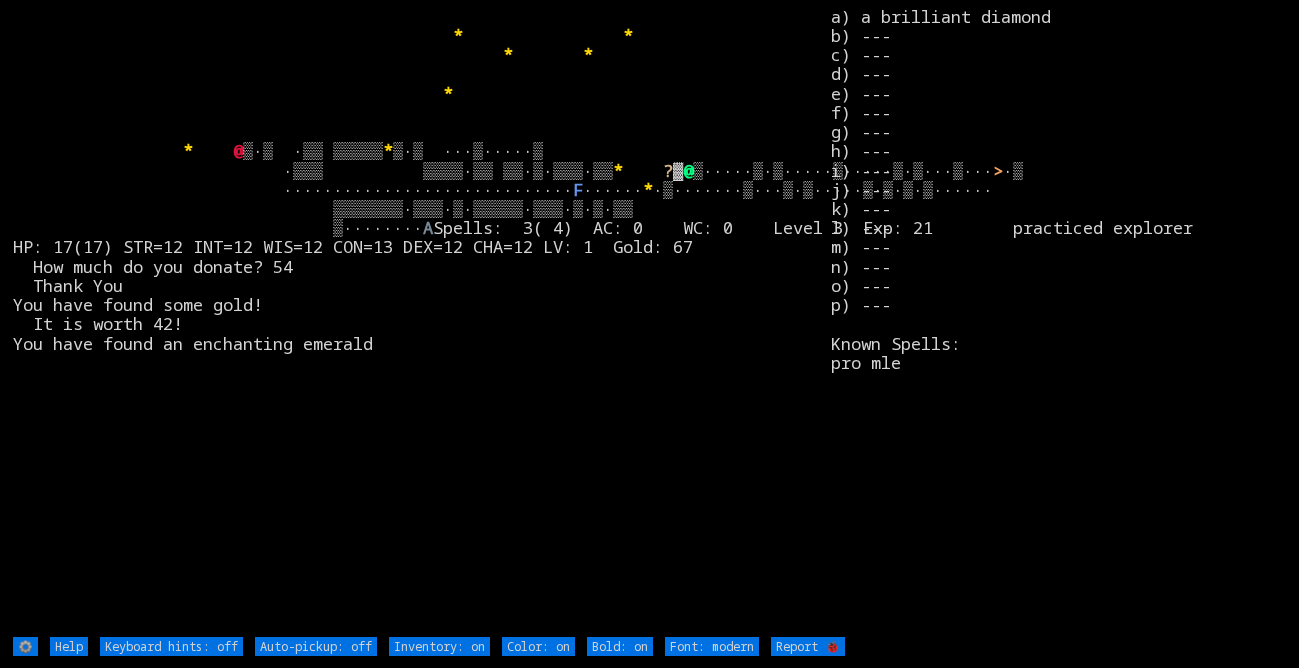 type on "Auto-pickup: on" 